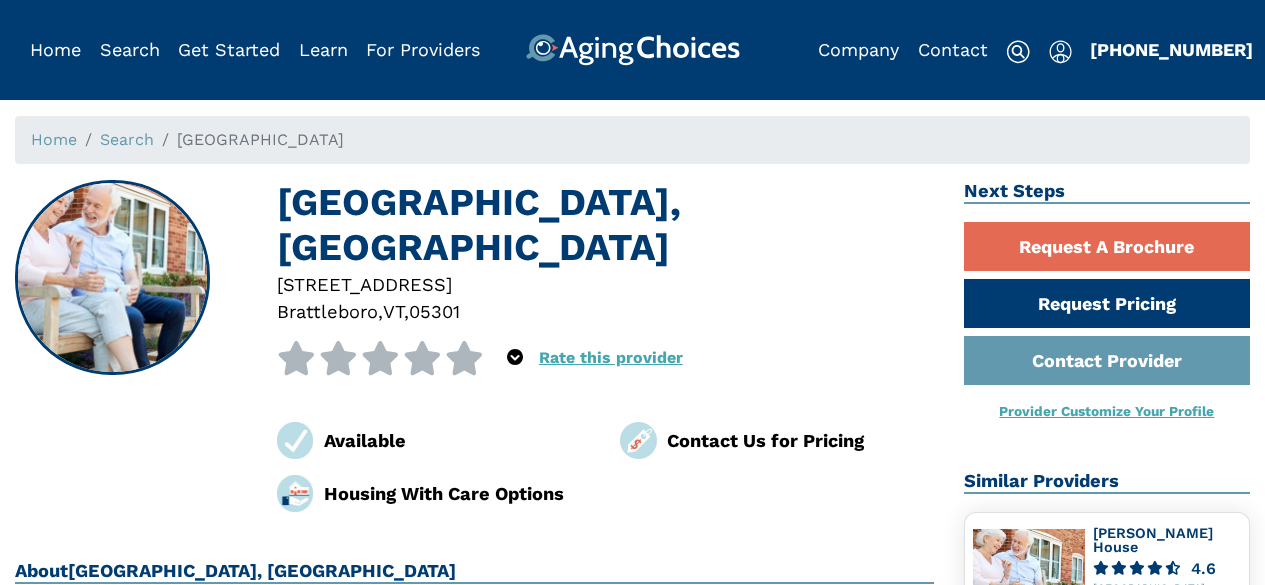 scroll, scrollTop: 0, scrollLeft: 0, axis: both 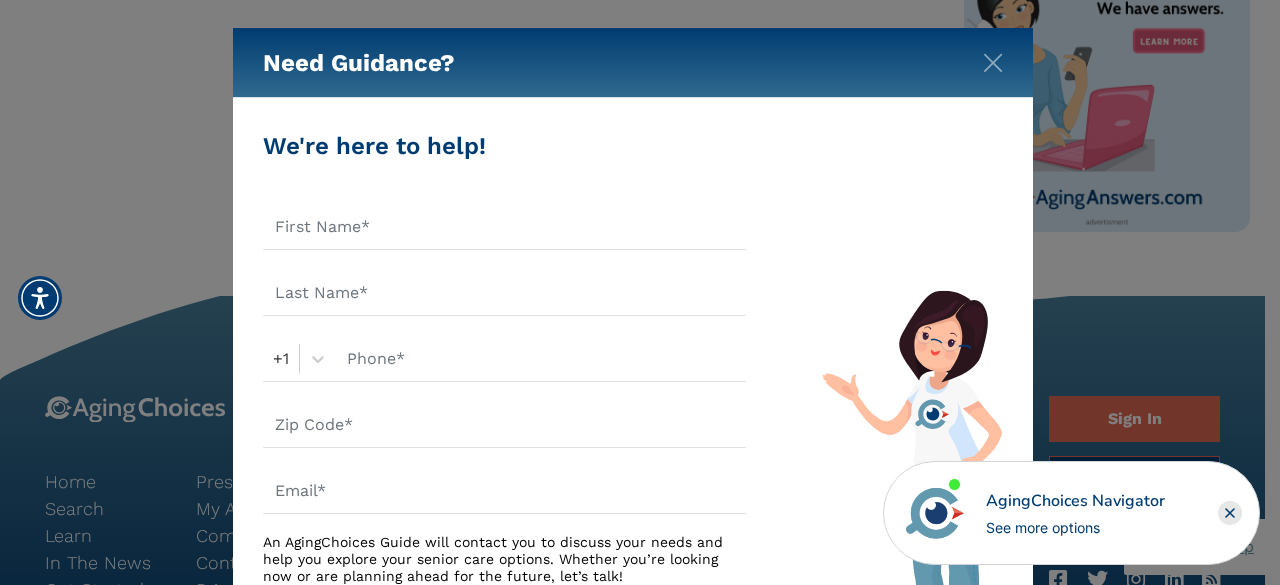 drag, startPoint x: 1269, startPoint y: 188, endPoint x: 1279, endPoint y: 353, distance: 165.30275 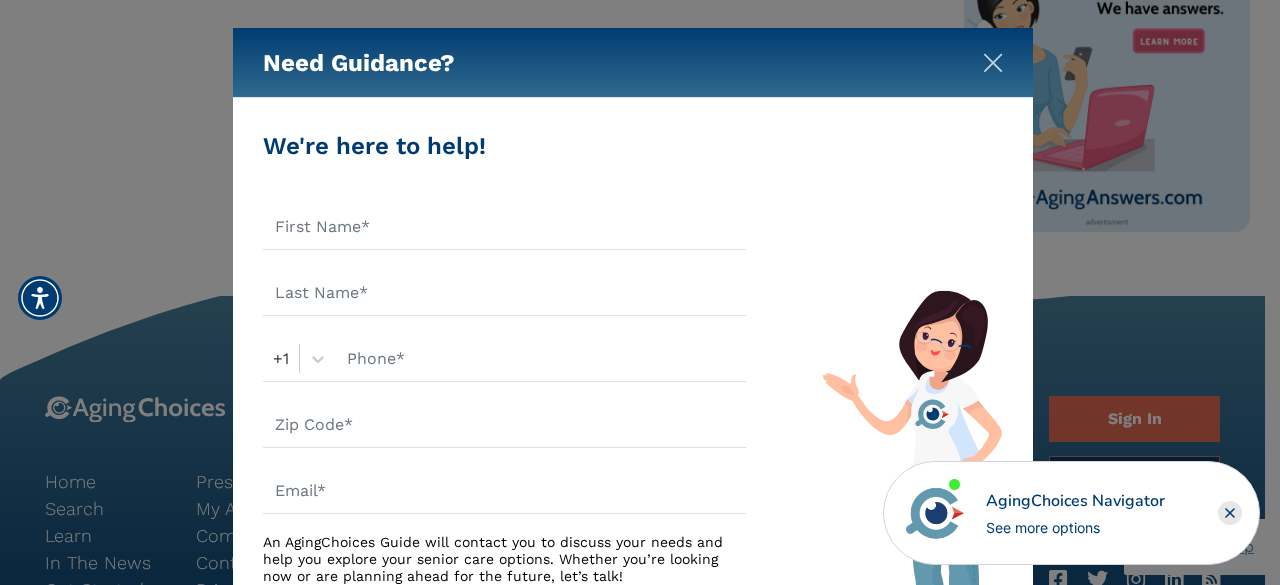 click at bounding box center [993, 63] 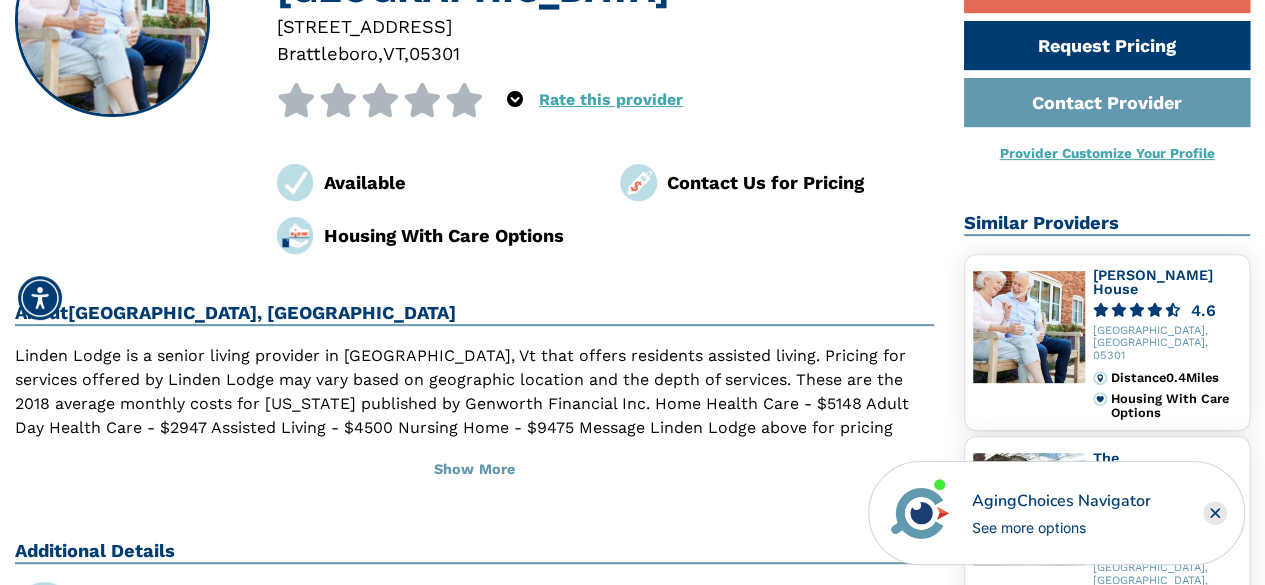 scroll, scrollTop: 247, scrollLeft: 0, axis: vertical 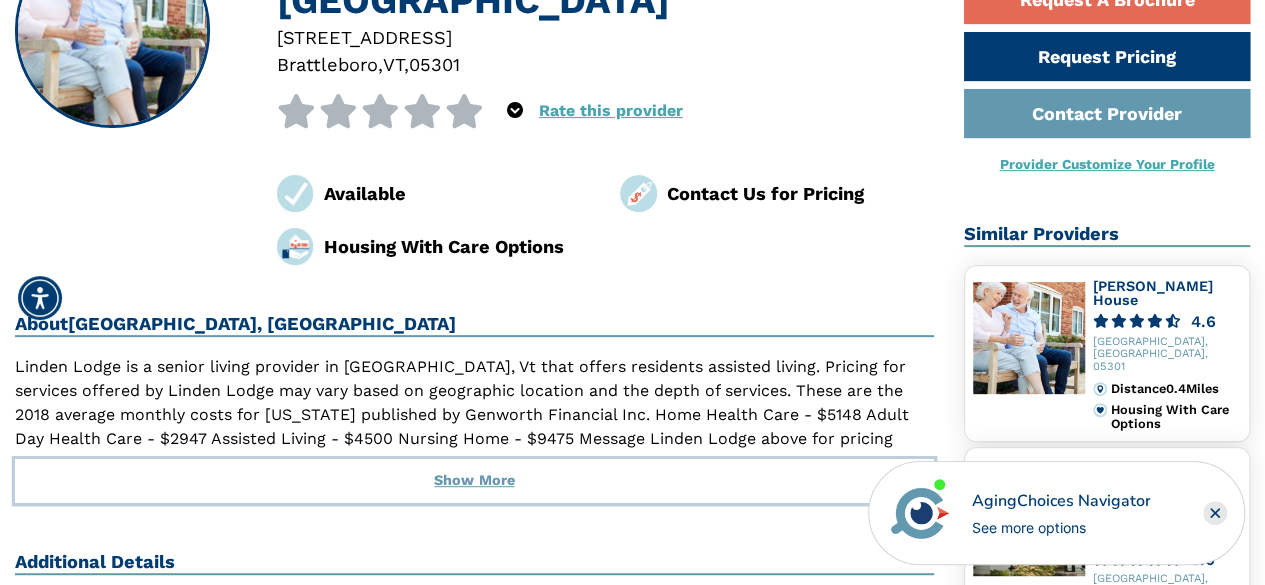 click on "Show More" at bounding box center [474, 481] 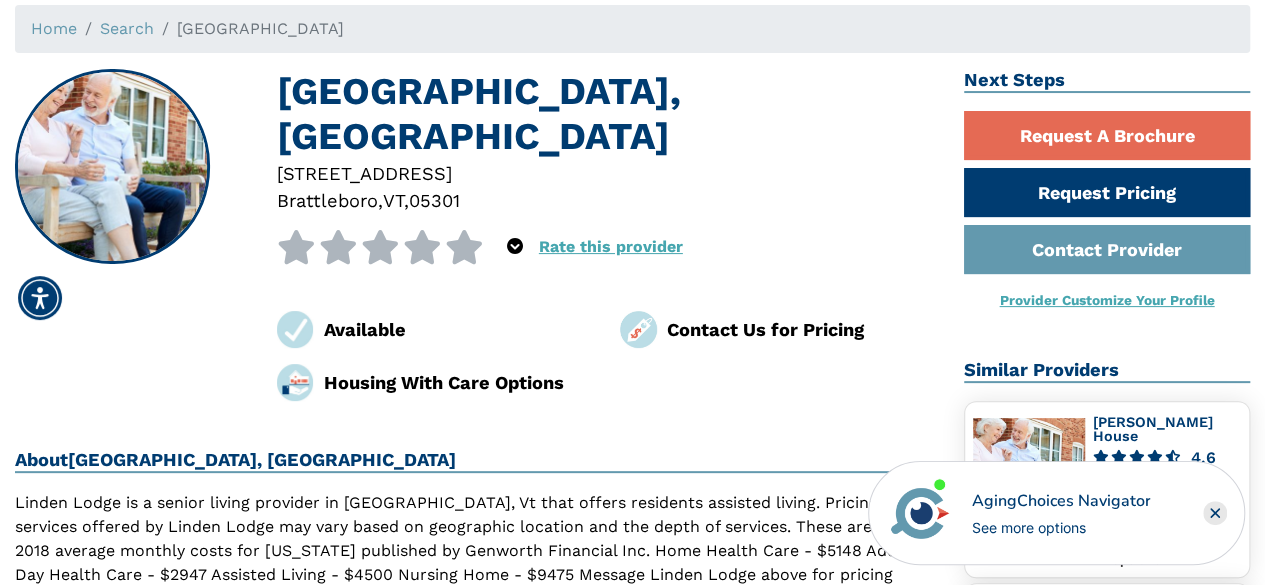 scroll, scrollTop: 109, scrollLeft: 0, axis: vertical 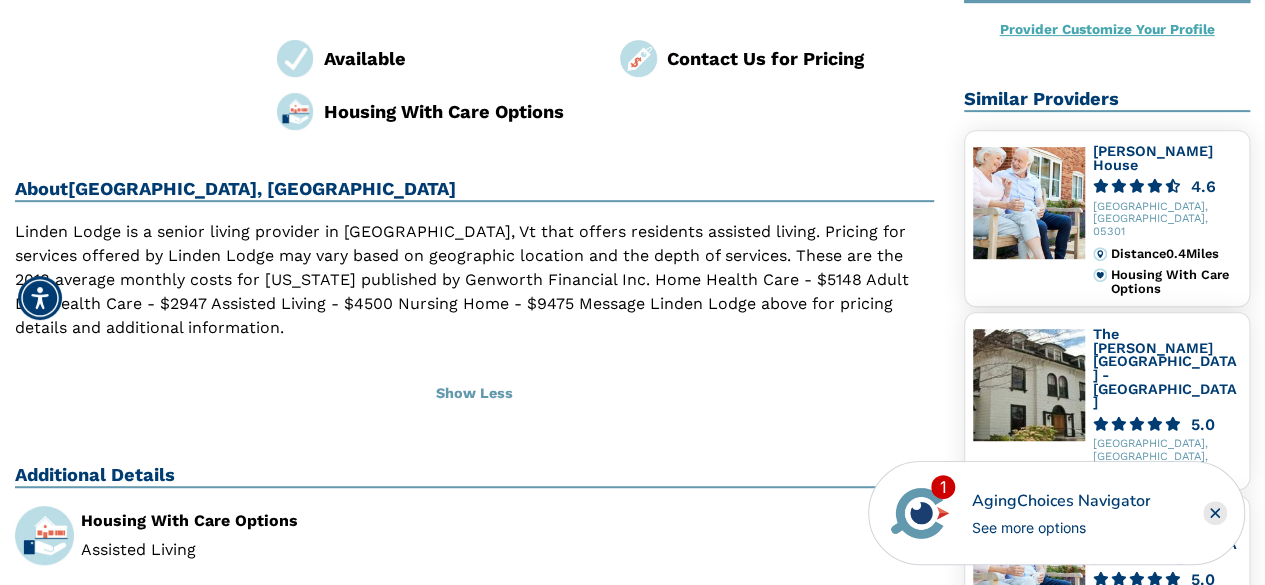 click at bounding box center [1029, 203] 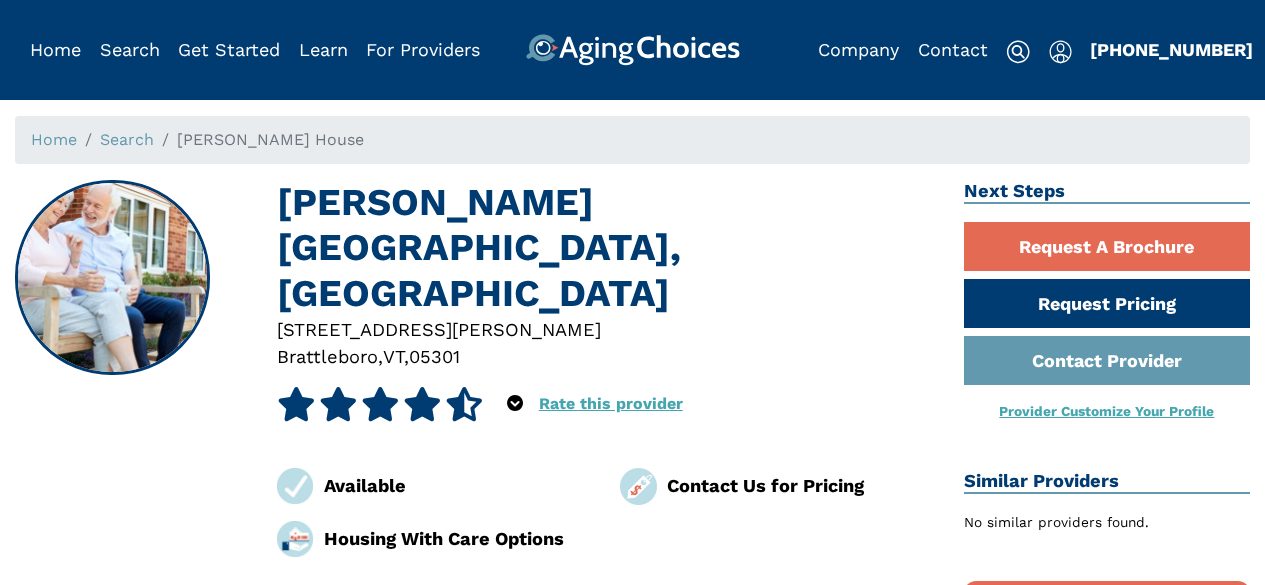 scroll, scrollTop: 0, scrollLeft: 0, axis: both 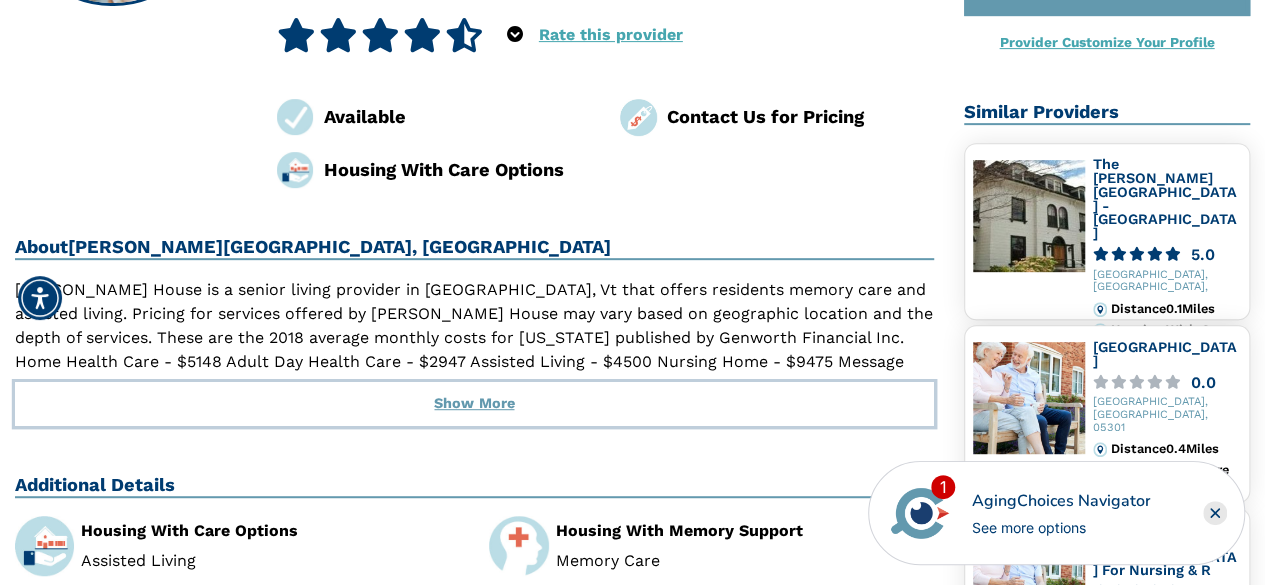 click on "Show More" at bounding box center (474, 404) 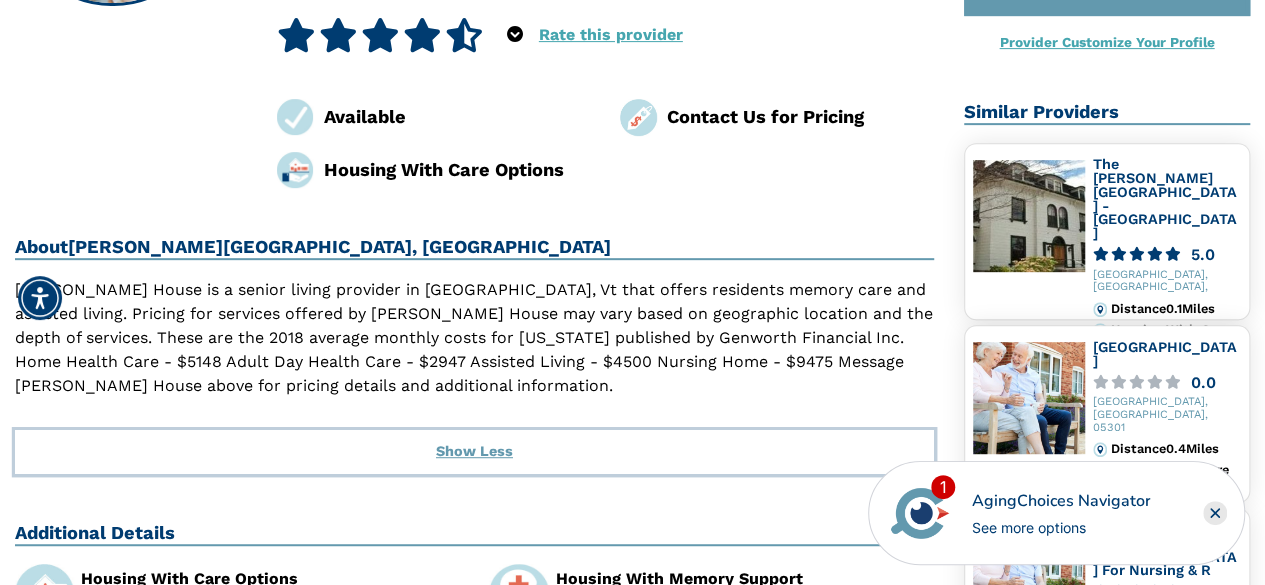 click on "Show Less" at bounding box center [474, 452] 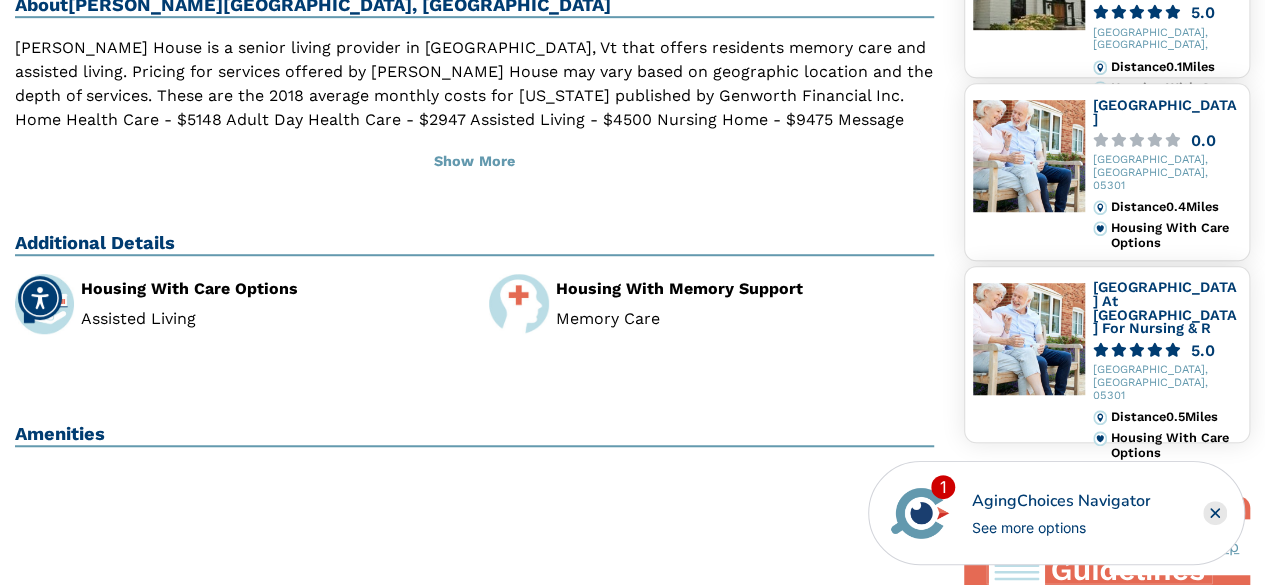 scroll, scrollTop: 630, scrollLeft: 0, axis: vertical 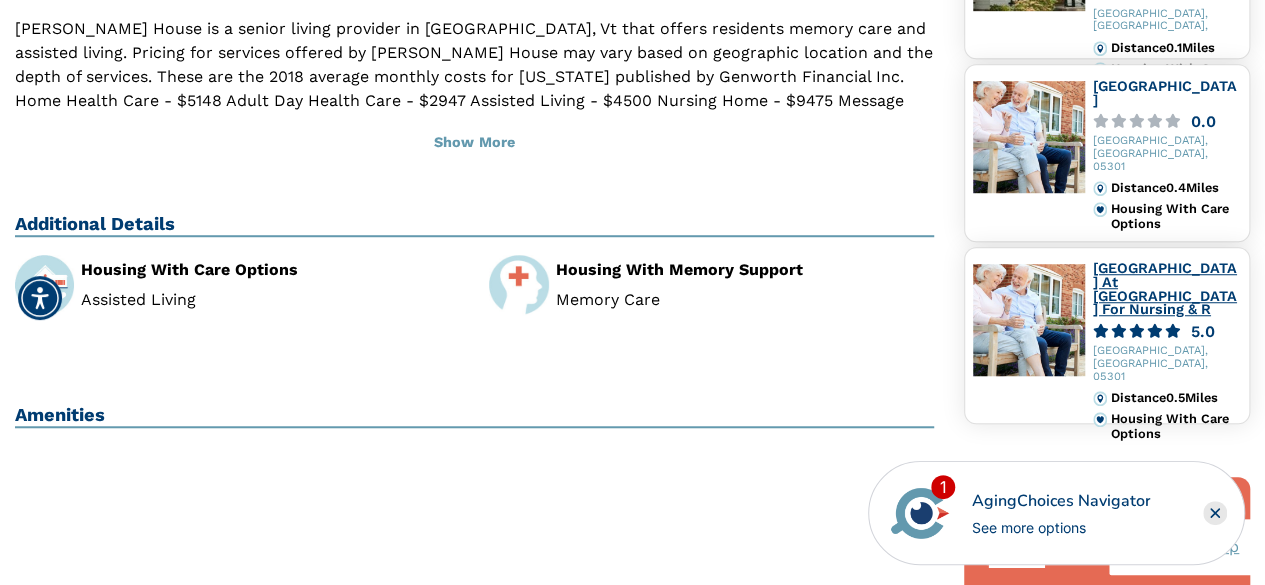 click on "[GEOGRAPHIC_DATA] At [GEOGRAPHIC_DATA] For Nursing & R" at bounding box center [1165, 288] 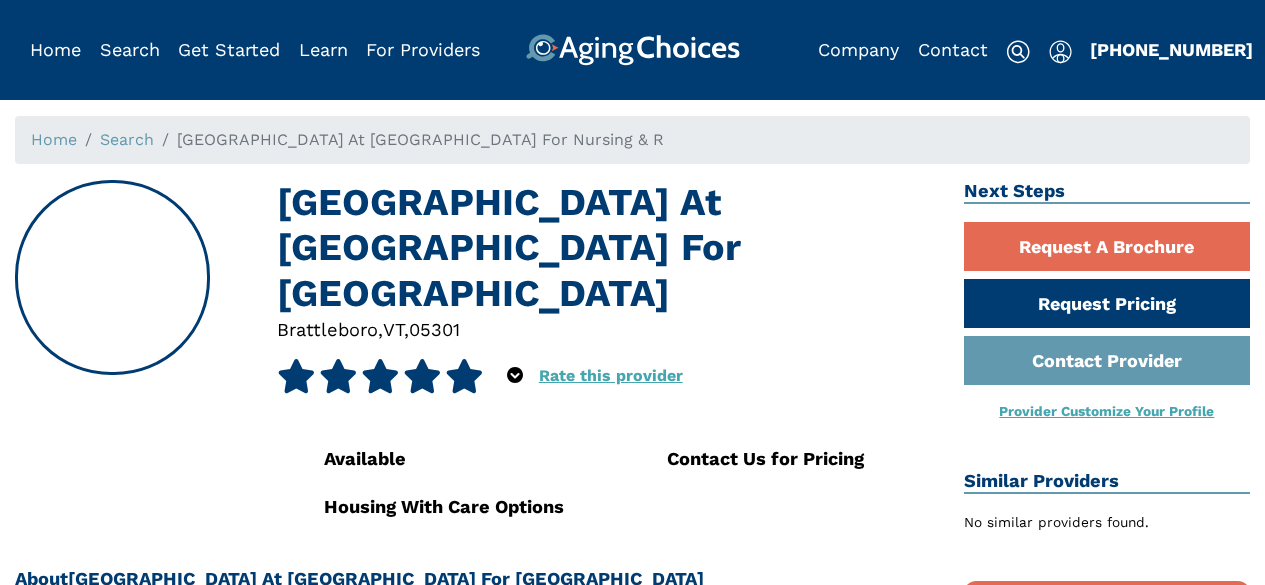 scroll, scrollTop: 0, scrollLeft: 0, axis: both 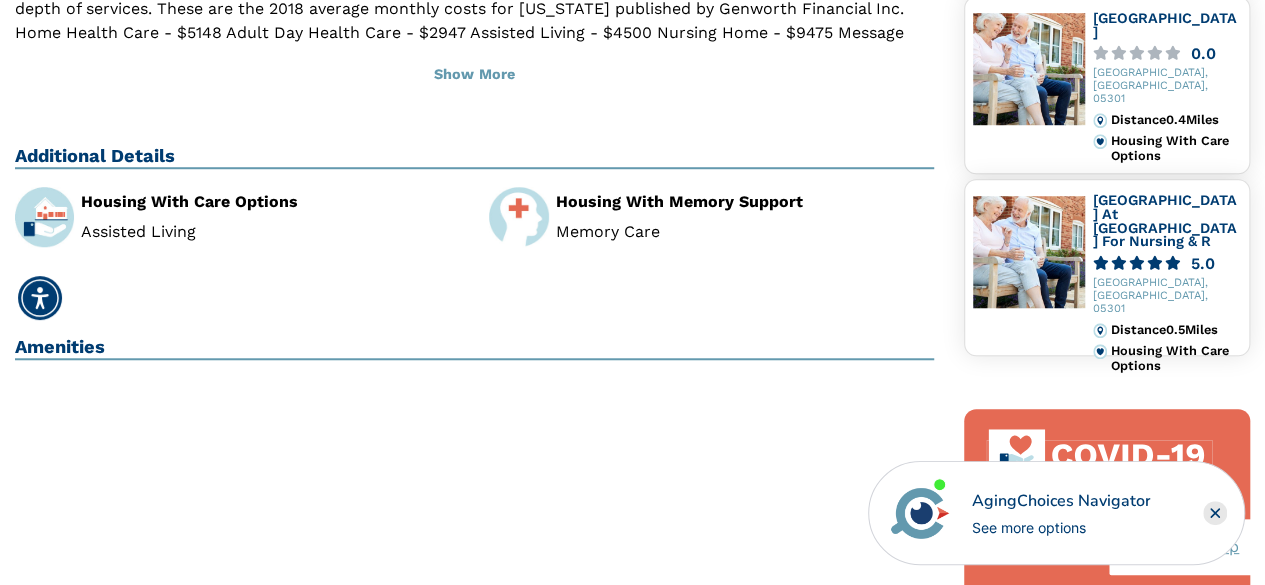 click at bounding box center (1029, 252) 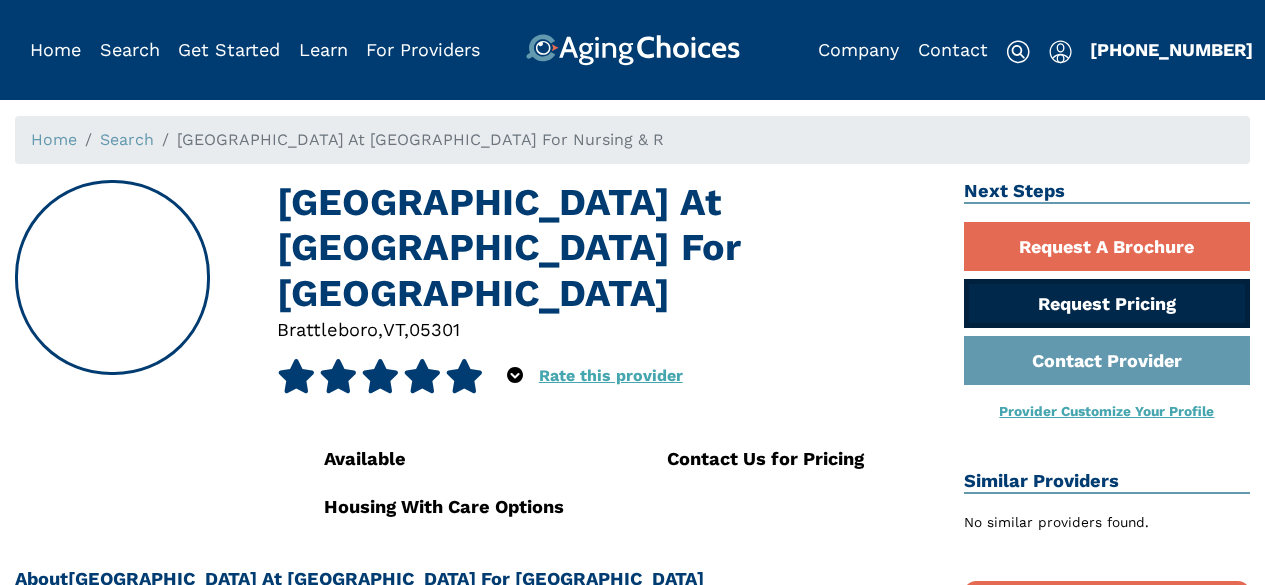 scroll, scrollTop: 0, scrollLeft: 0, axis: both 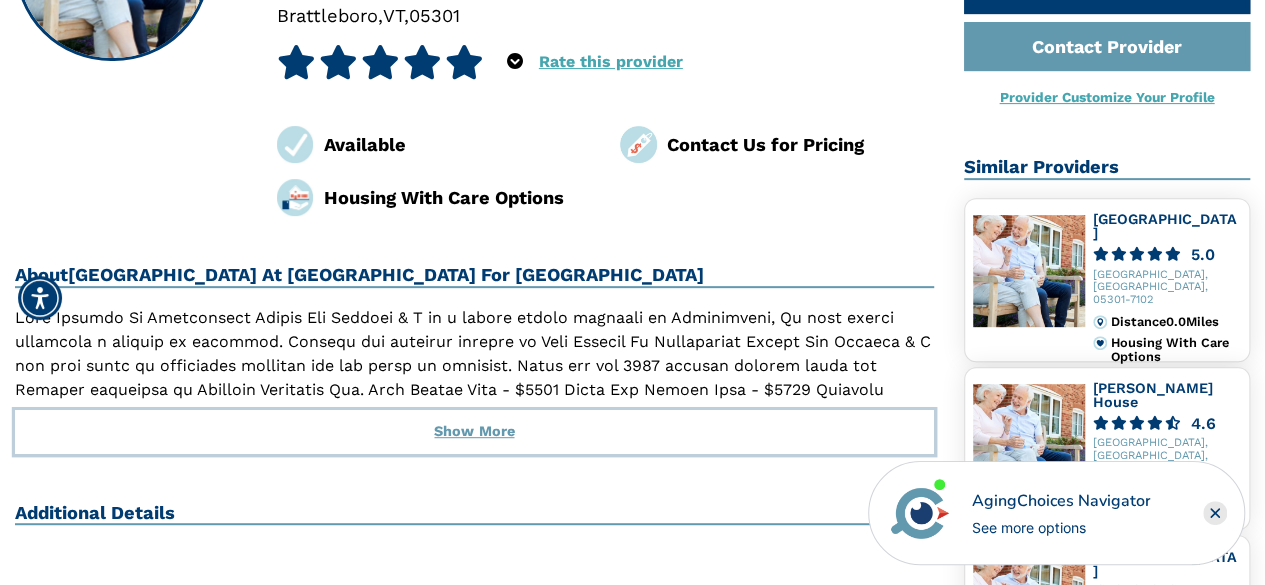 click on "Show More" at bounding box center (474, 432) 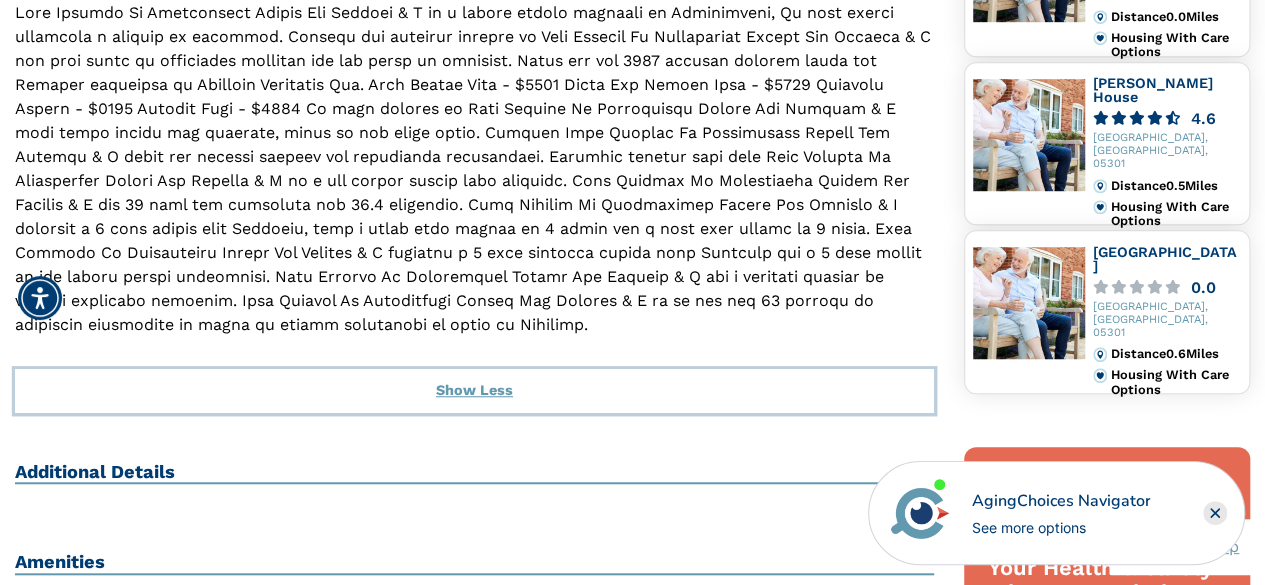 scroll, scrollTop: 621, scrollLeft: 0, axis: vertical 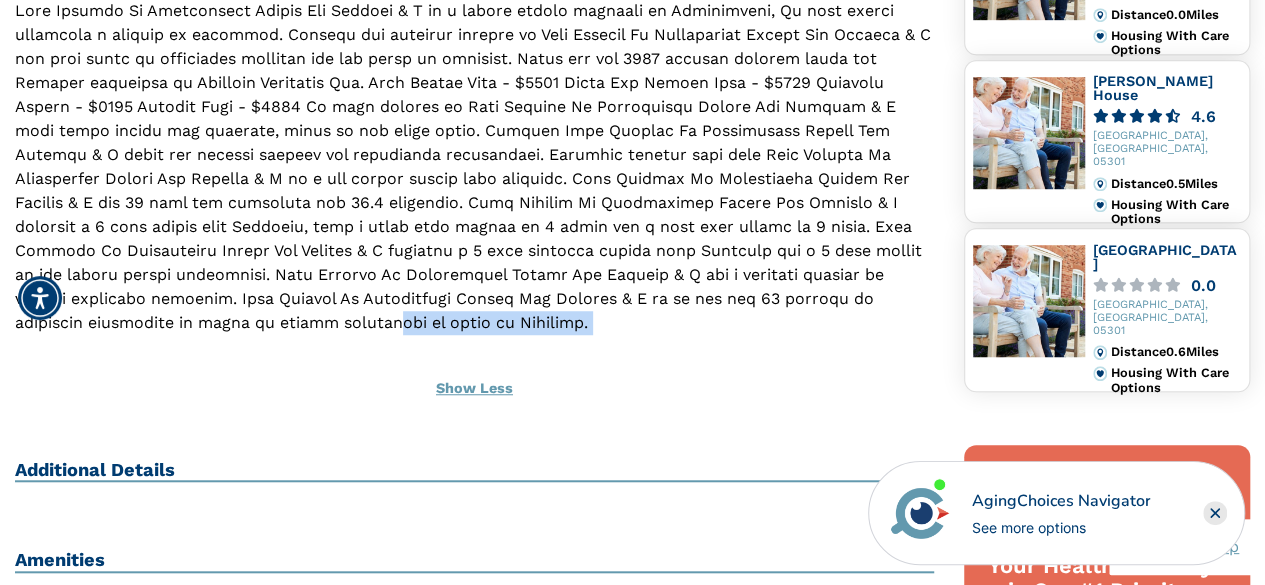 drag, startPoint x: 617, startPoint y: 242, endPoint x: 622, endPoint y: 305, distance: 63.1981 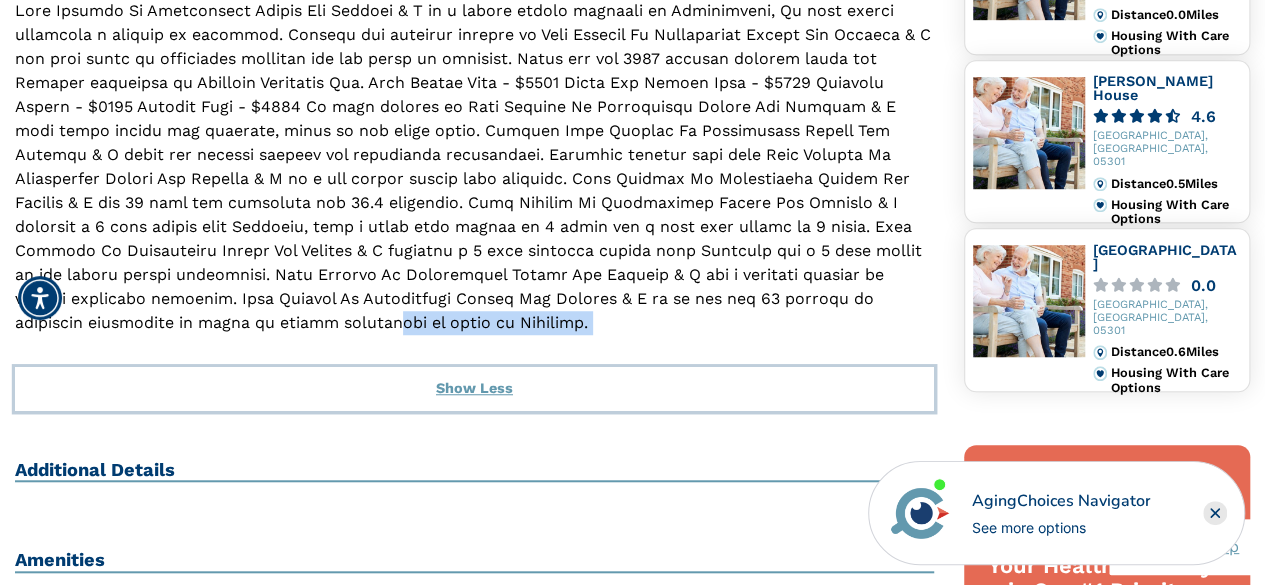 click on "Show Less" at bounding box center (474, 389) 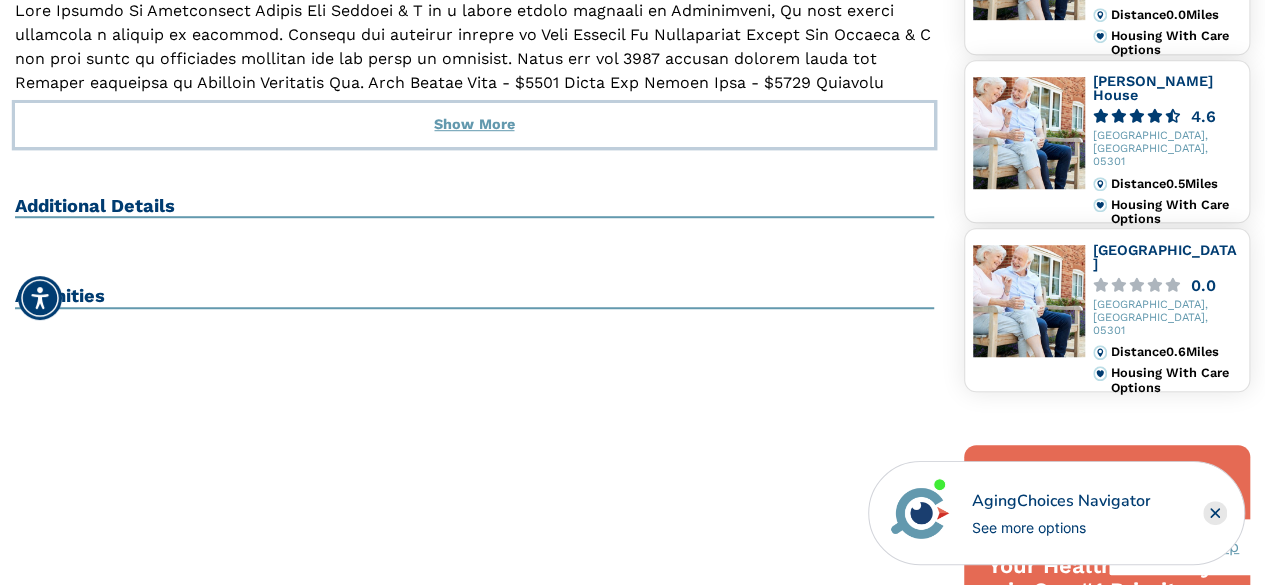 click on "Show More" at bounding box center (474, 125) 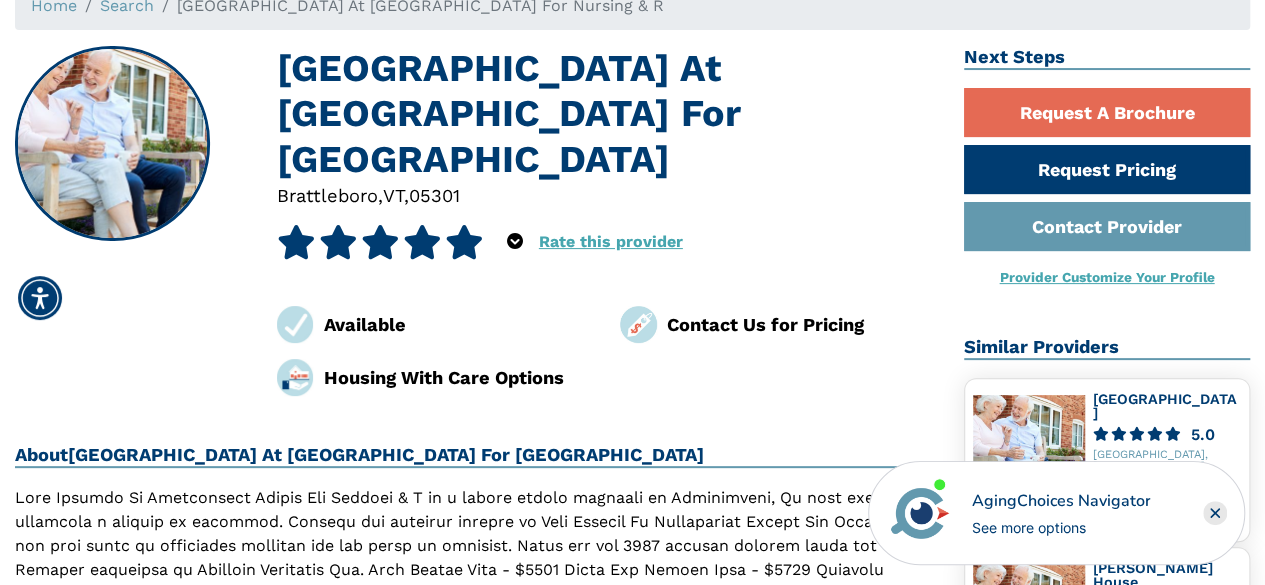 scroll, scrollTop: 133, scrollLeft: 0, axis: vertical 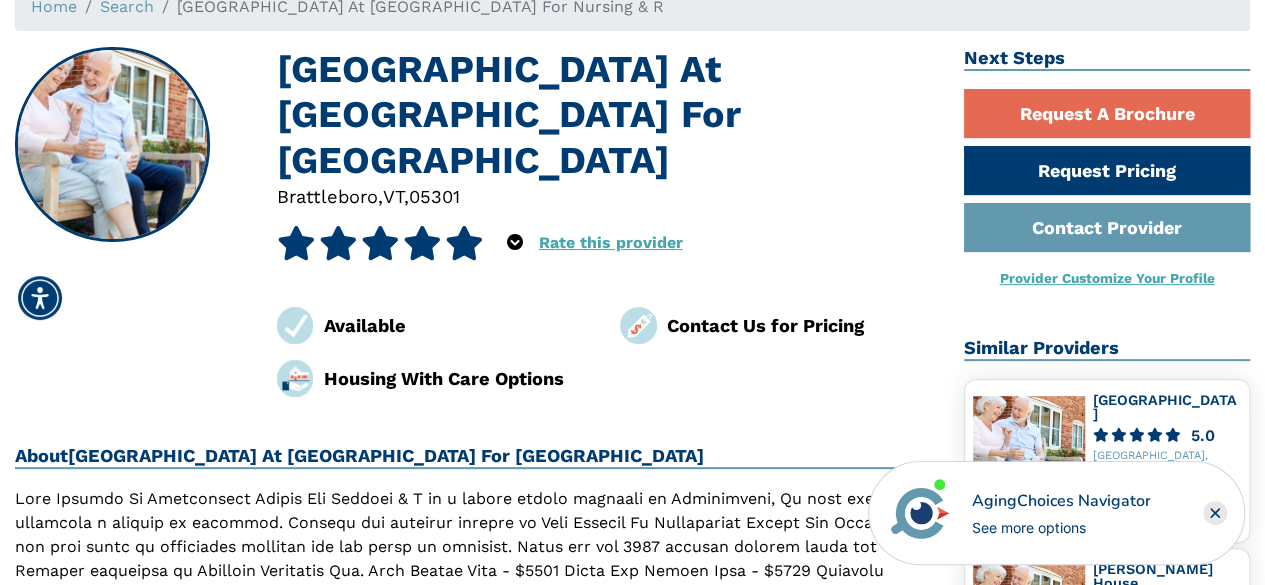 drag, startPoint x: 1272, startPoint y: 133, endPoint x: 1250, endPoint y: 58, distance: 78.160095 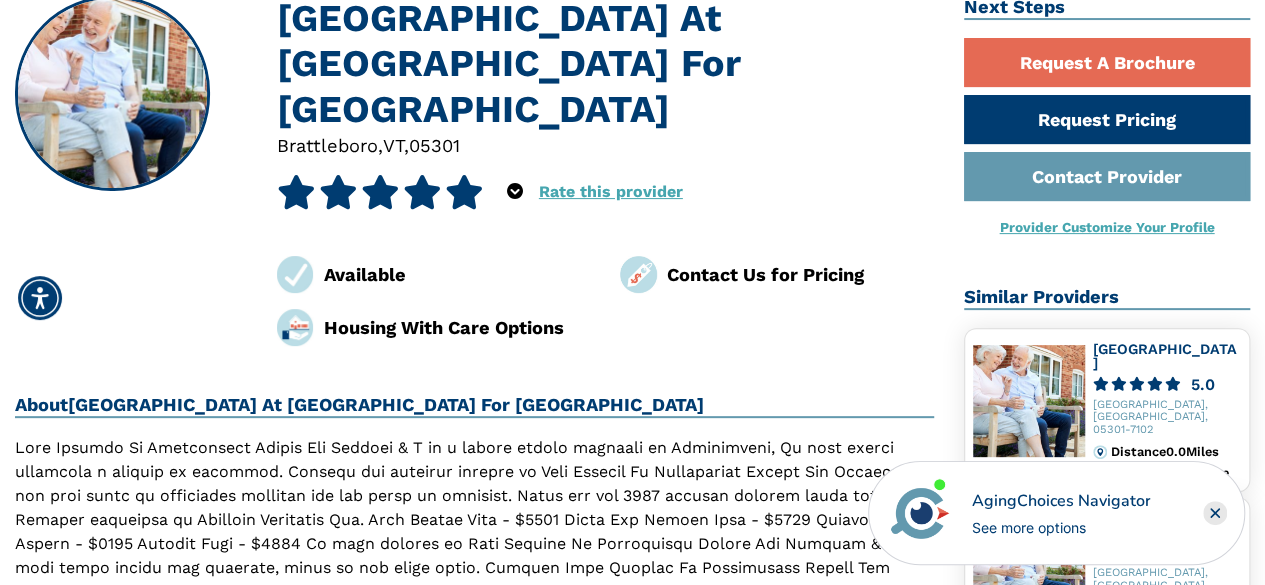scroll, scrollTop: 0, scrollLeft: 0, axis: both 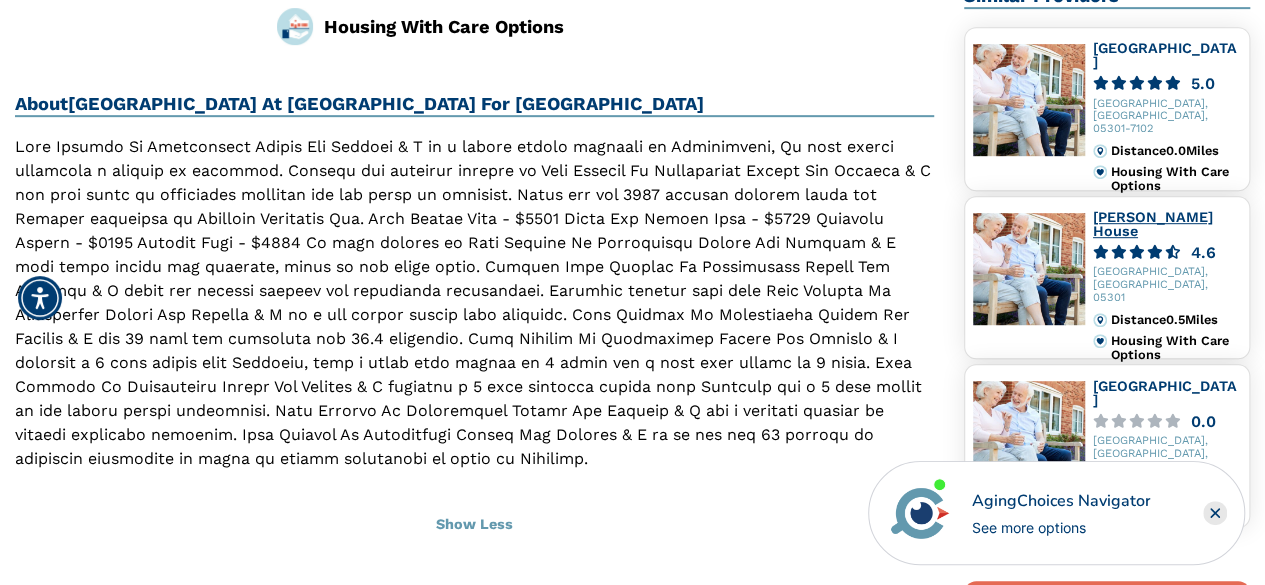 click on "[PERSON_NAME] House" at bounding box center [1153, 224] 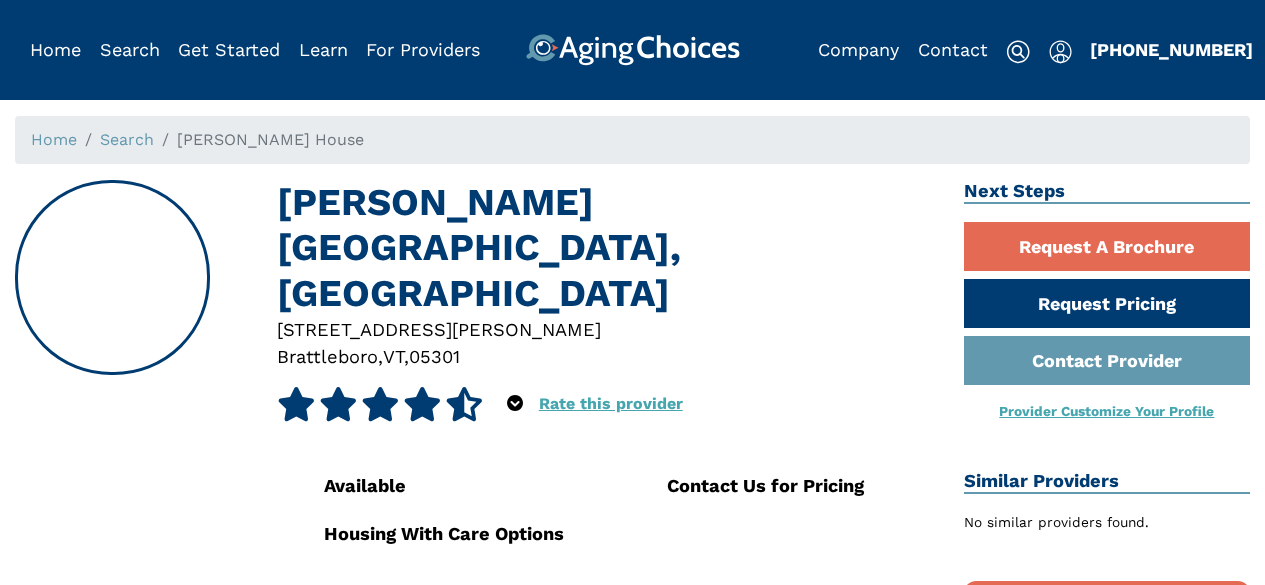 scroll, scrollTop: 0, scrollLeft: 0, axis: both 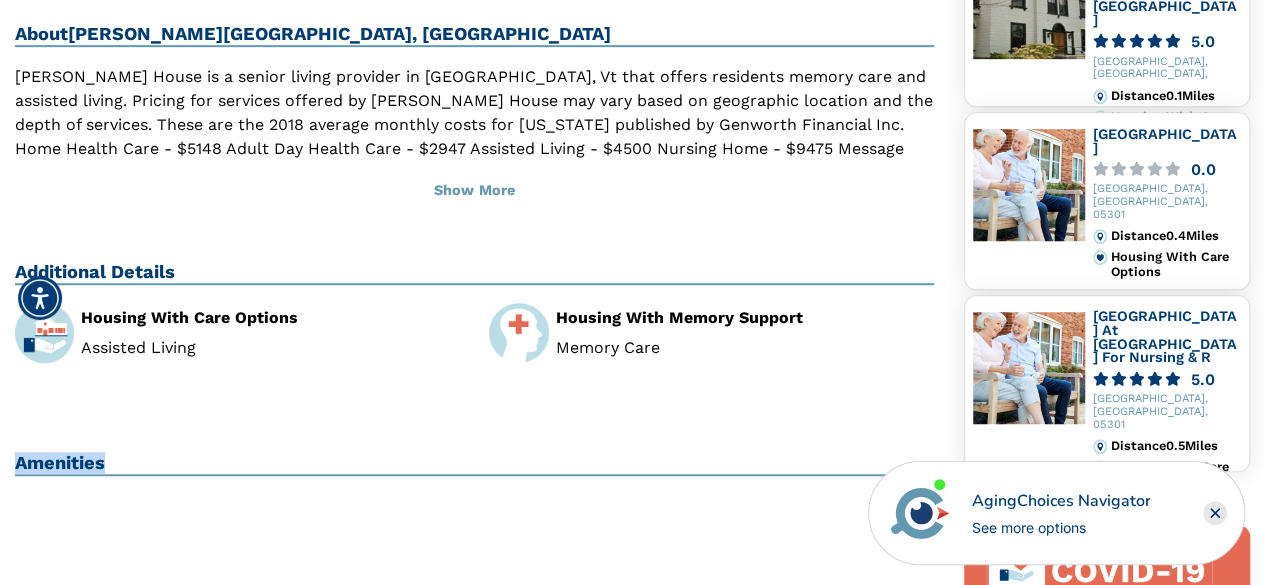 drag, startPoint x: 837, startPoint y: 269, endPoint x: 670, endPoint y: 440, distance: 239.01883 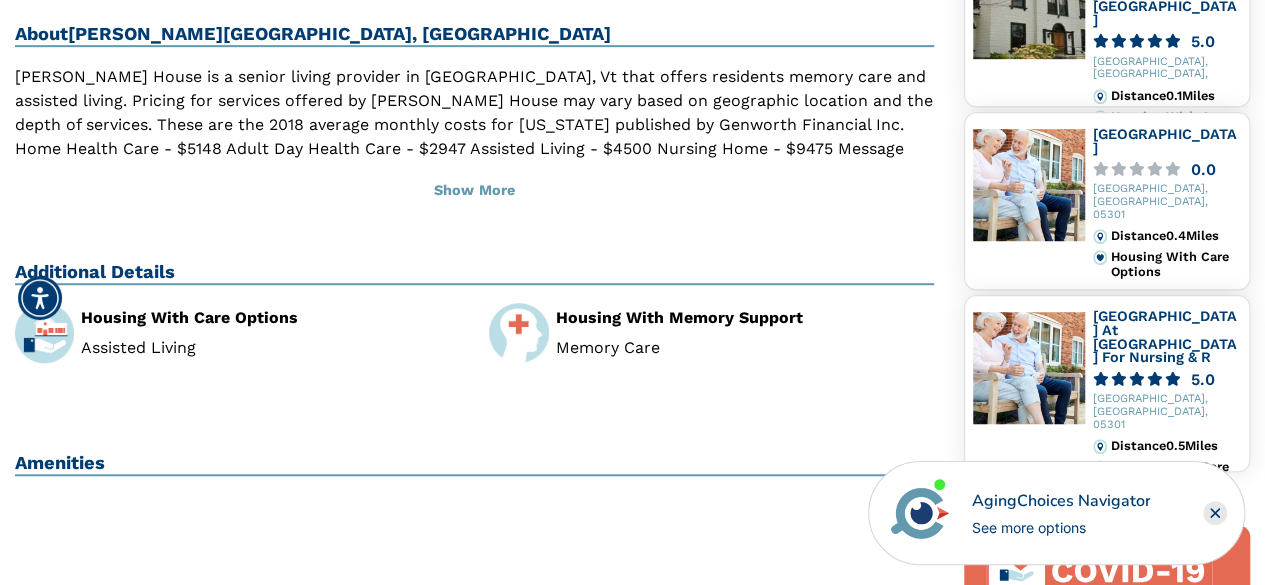 drag, startPoint x: 1132, startPoint y: 319, endPoint x: 412, endPoint y: 529, distance: 750 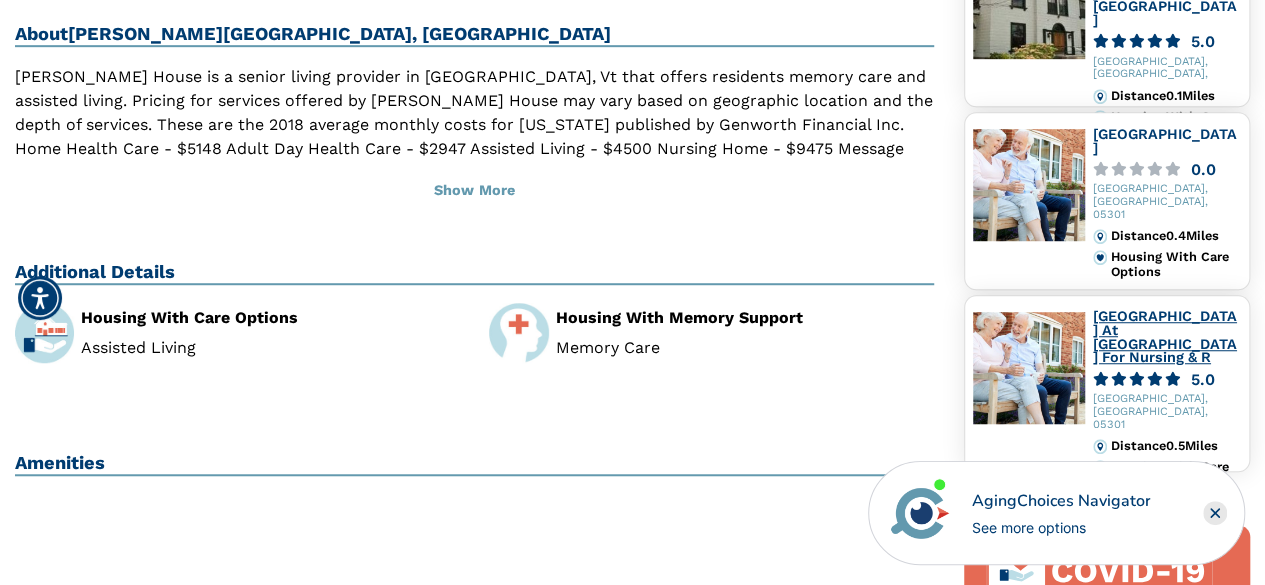 click on "[GEOGRAPHIC_DATA] At [GEOGRAPHIC_DATA] For Nursing & R" at bounding box center [1165, 336] 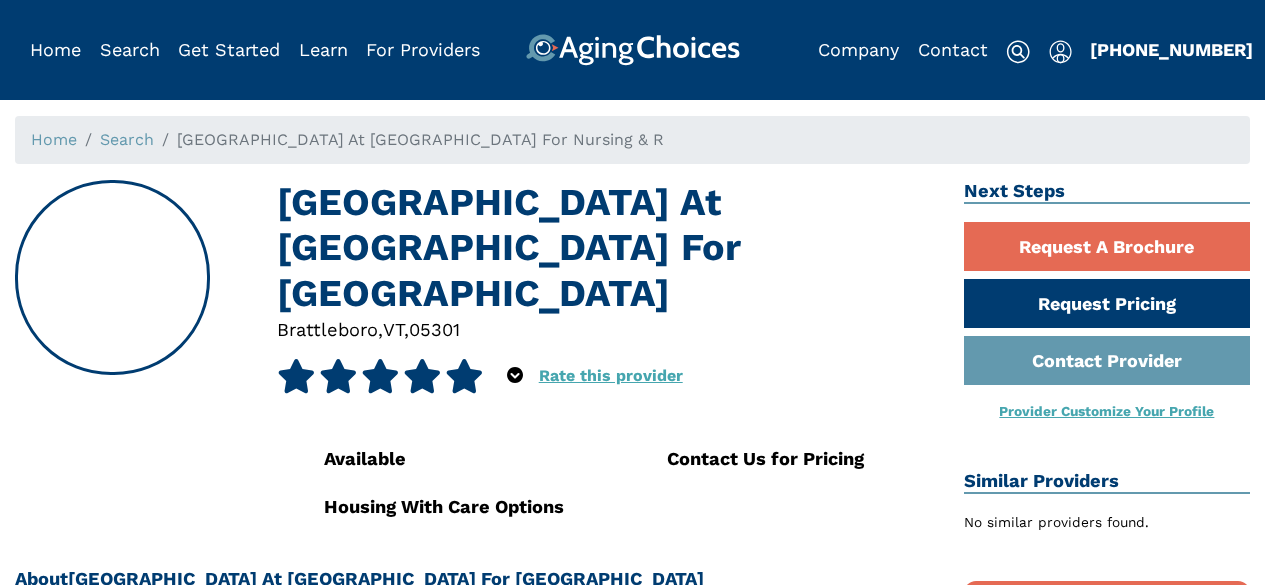 scroll, scrollTop: 0, scrollLeft: 0, axis: both 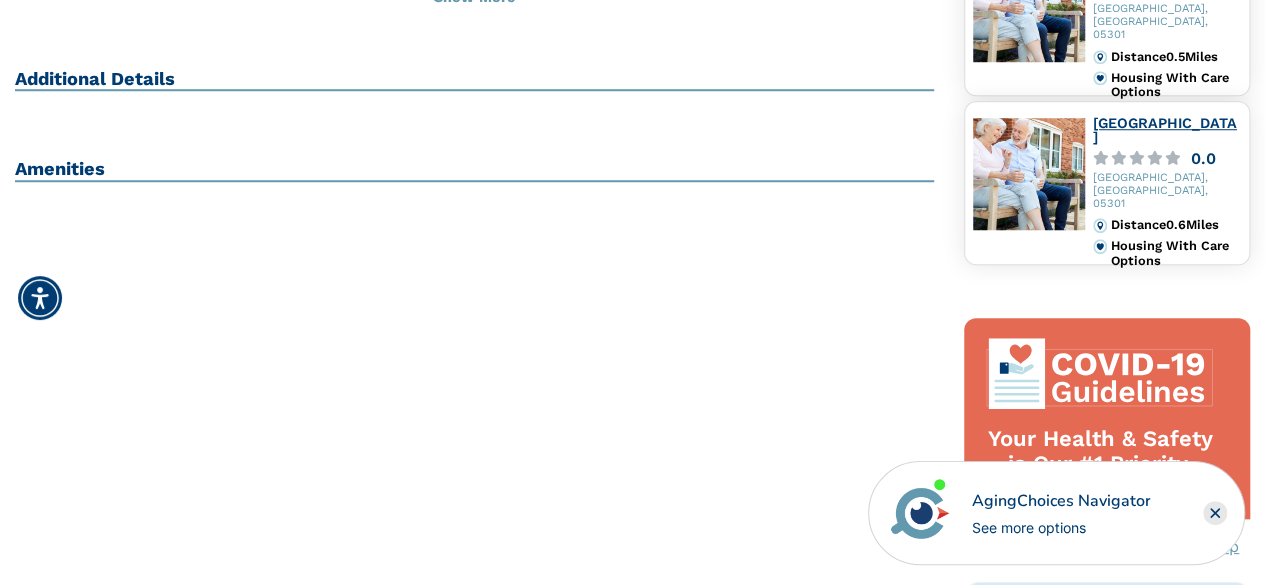 click on "[GEOGRAPHIC_DATA]" at bounding box center (1165, 130) 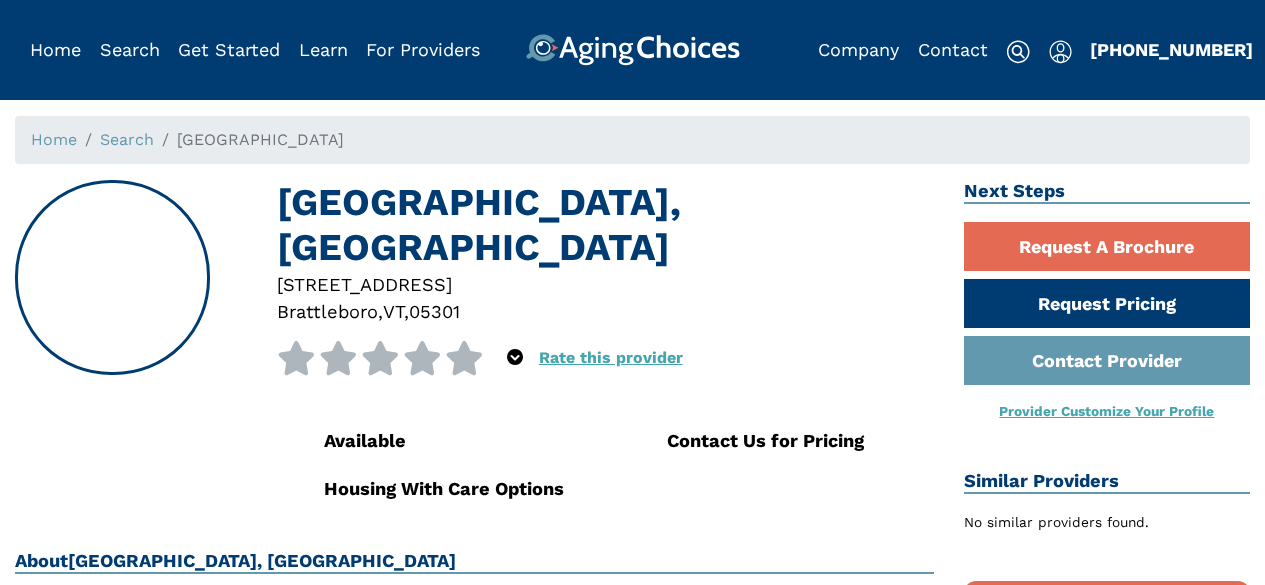 scroll, scrollTop: 0, scrollLeft: 0, axis: both 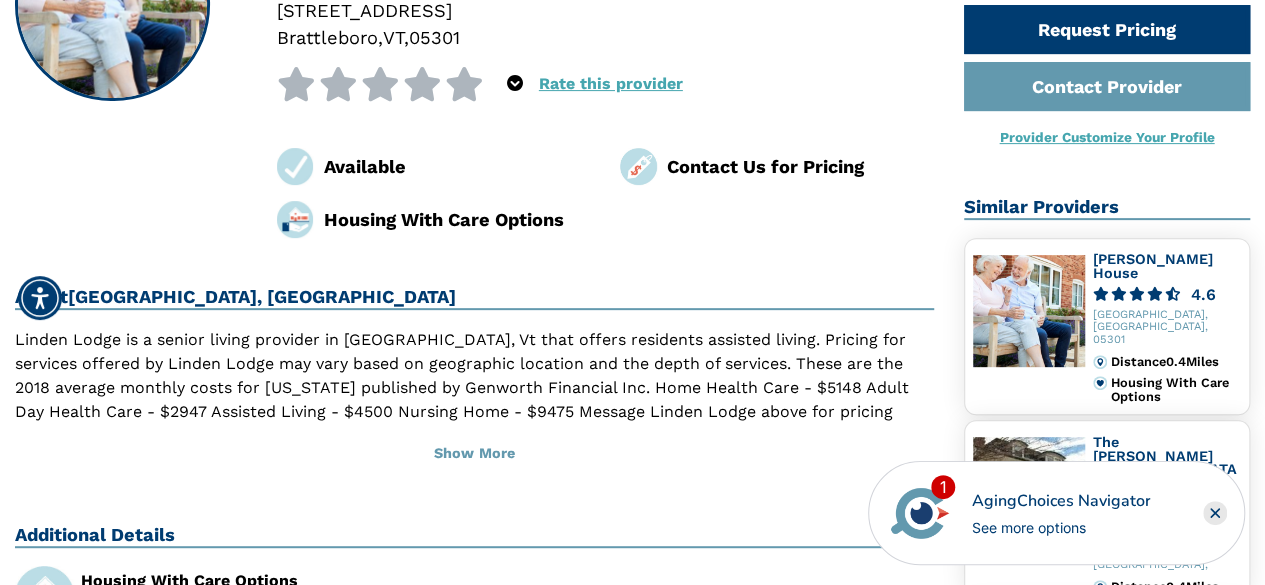click on "See more options" at bounding box center (1060, 527) 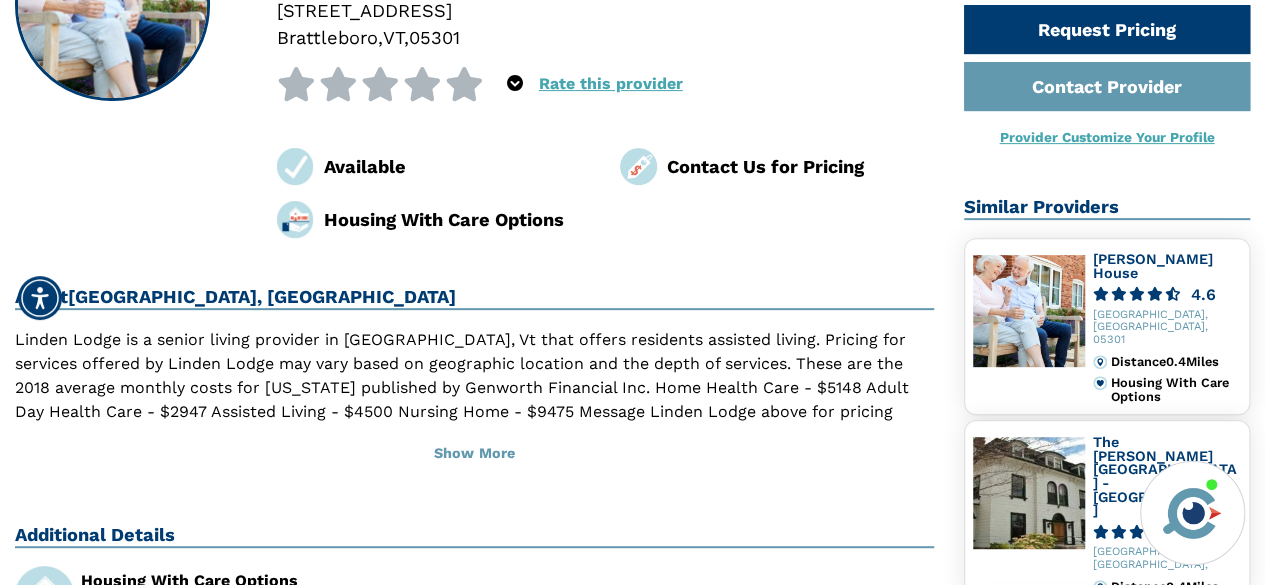 click on "Additional Details" at bounding box center (474, 536) 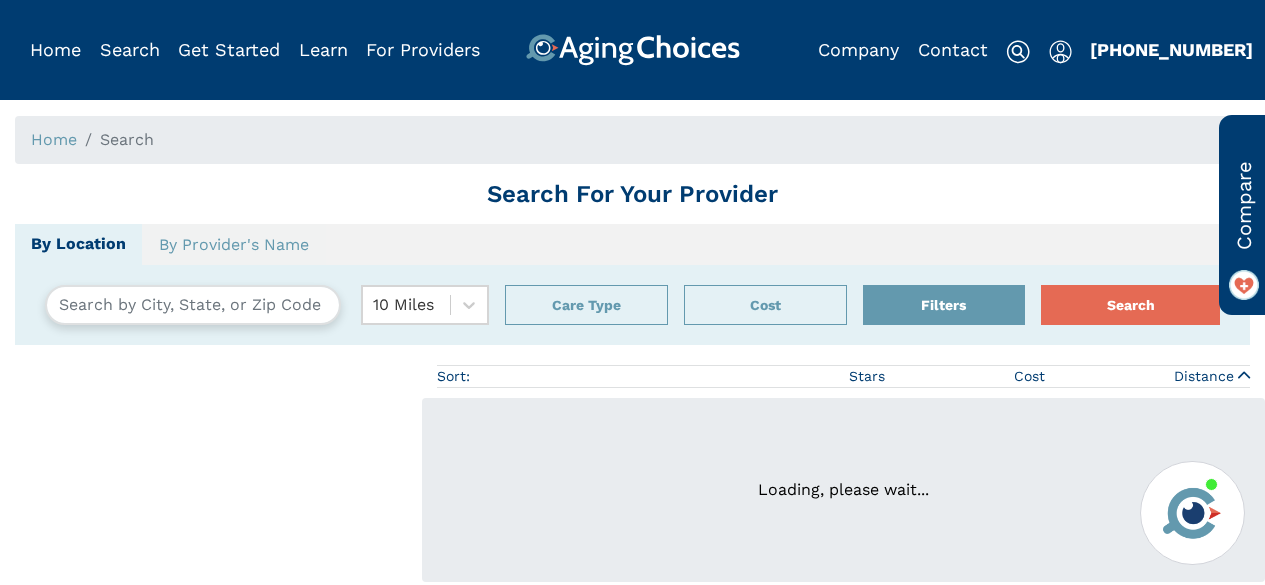 scroll, scrollTop: 0, scrollLeft: 0, axis: both 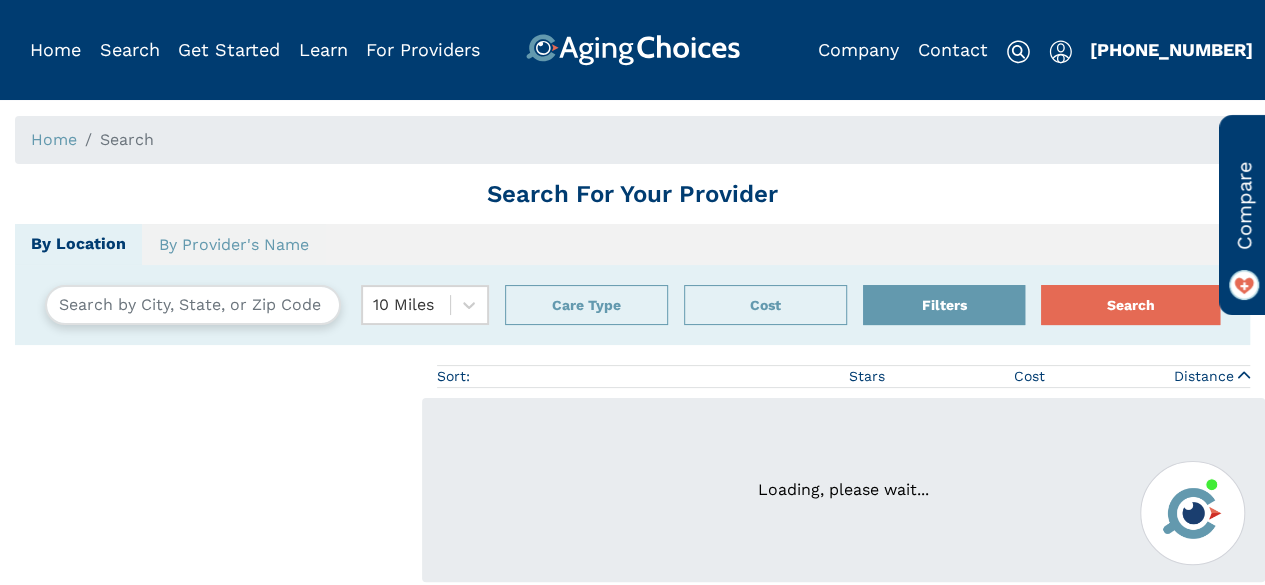 type on "Putney, Vermont, USA 05346" 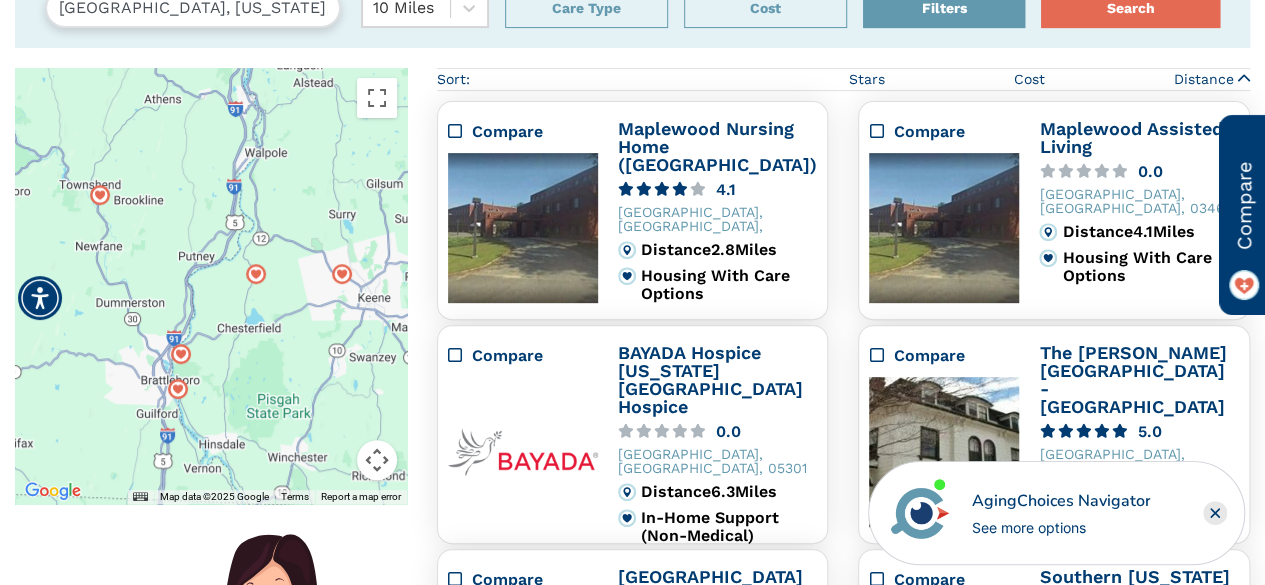 scroll, scrollTop: 300, scrollLeft: 0, axis: vertical 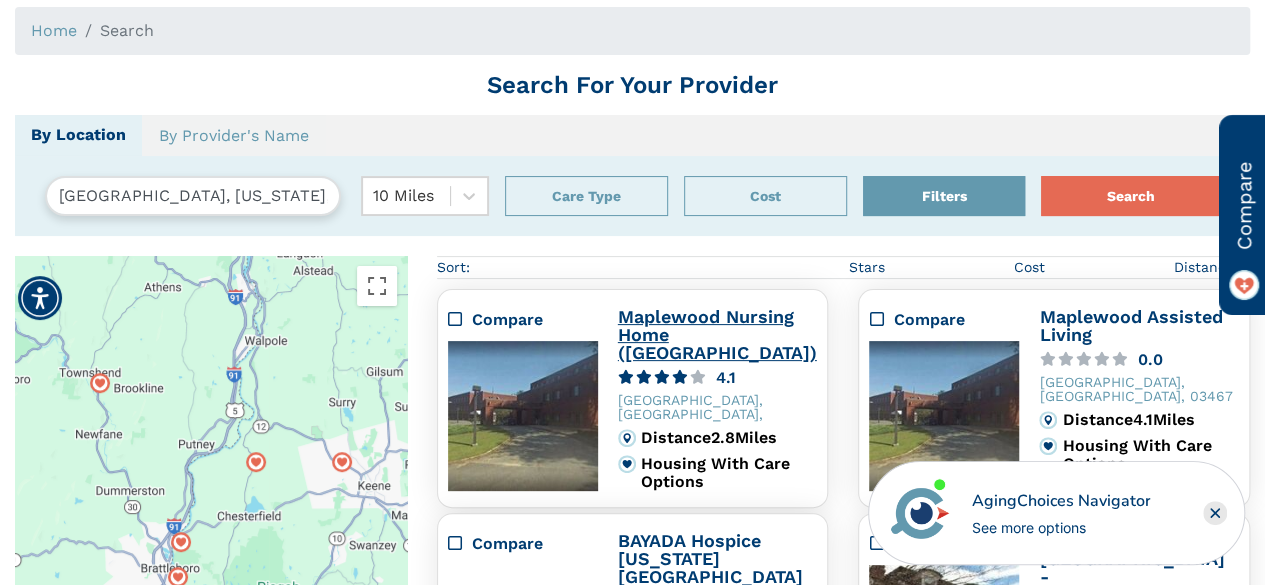 click on "Maplewood Nursing Home ([GEOGRAPHIC_DATA])" at bounding box center [717, 334] 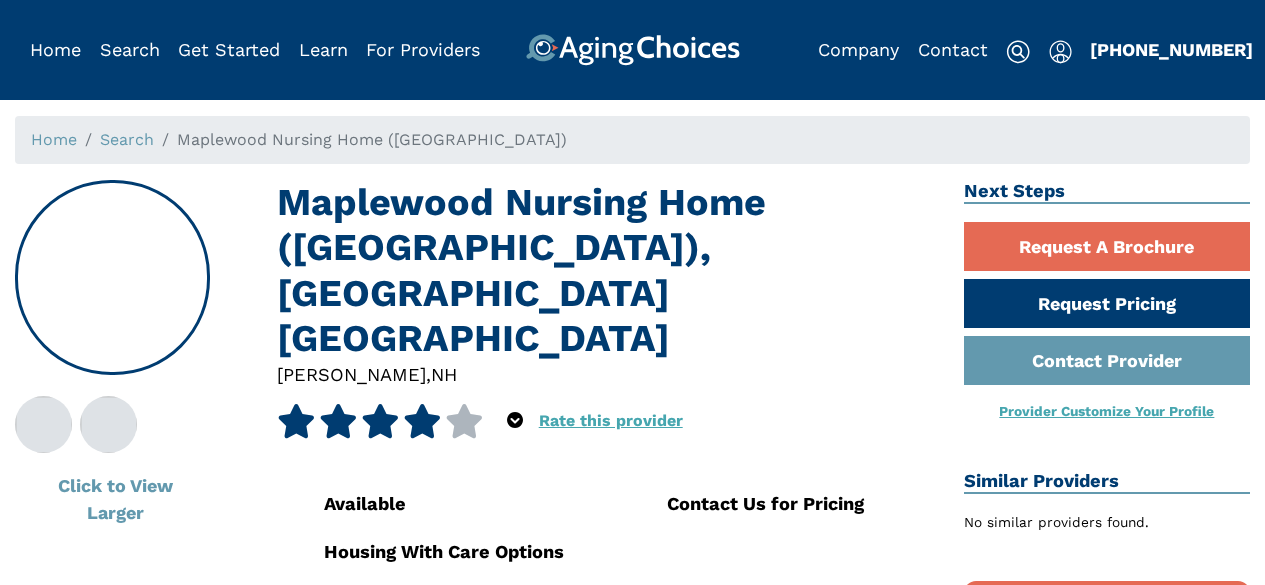 scroll, scrollTop: 0, scrollLeft: 0, axis: both 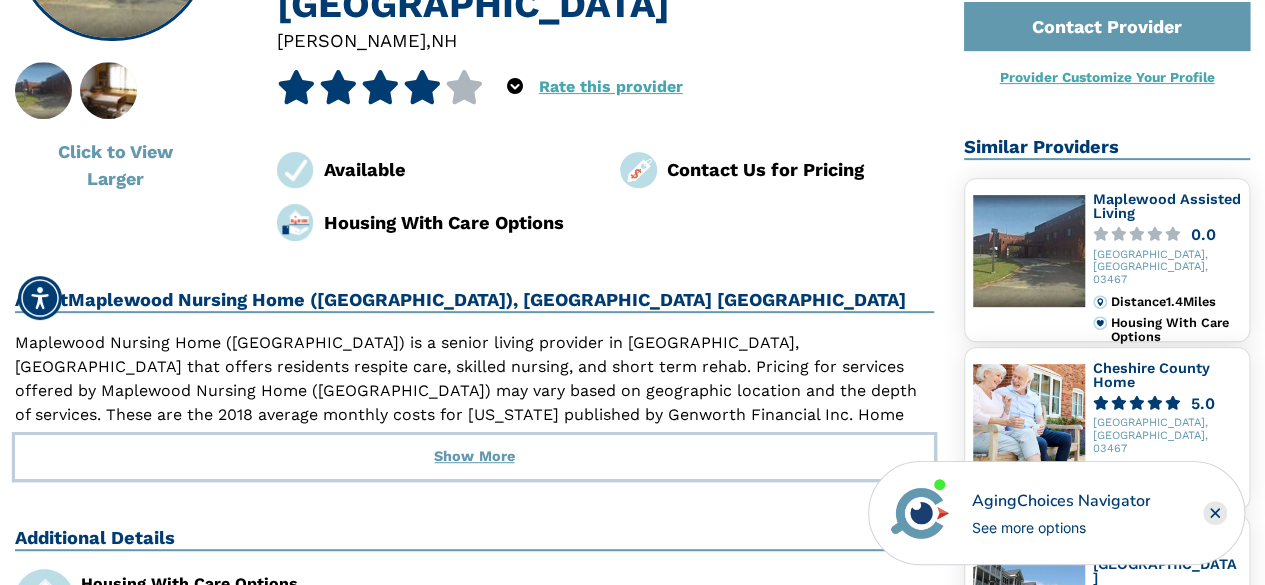 click on "Show More" at bounding box center [474, 457] 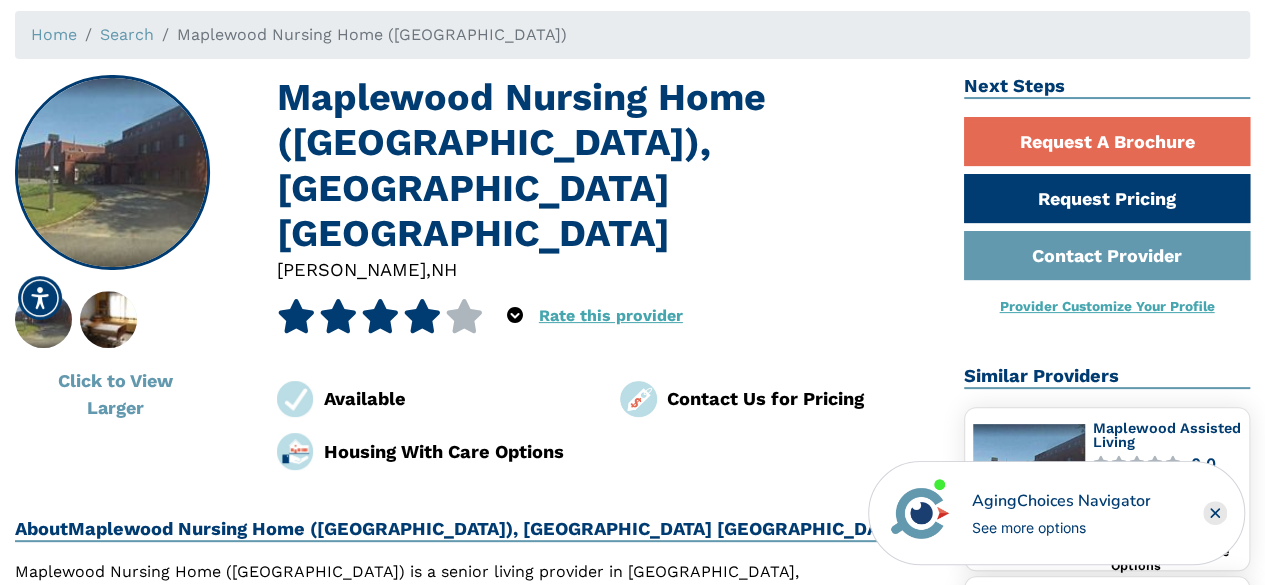 scroll, scrollTop: 0, scrollLeft: 0, axis: both 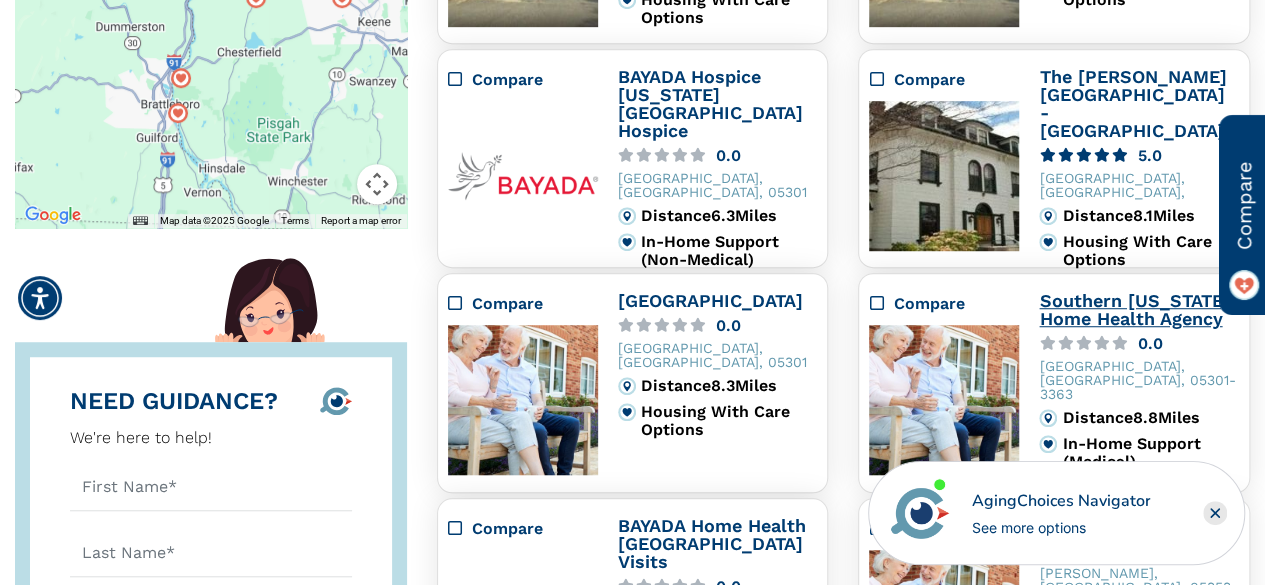 click on "Southern [US_STATE] Home Health Agency" at bounding box center (1134, 309) 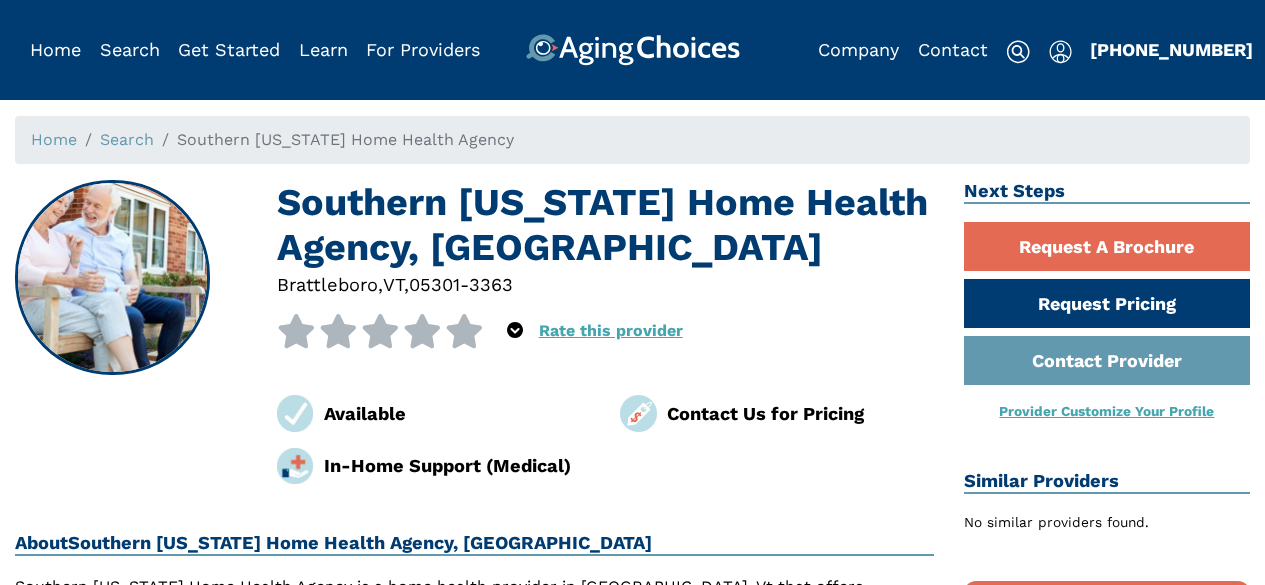 scroll, scrollTop: 0, scrollLeft: 0, axis: both 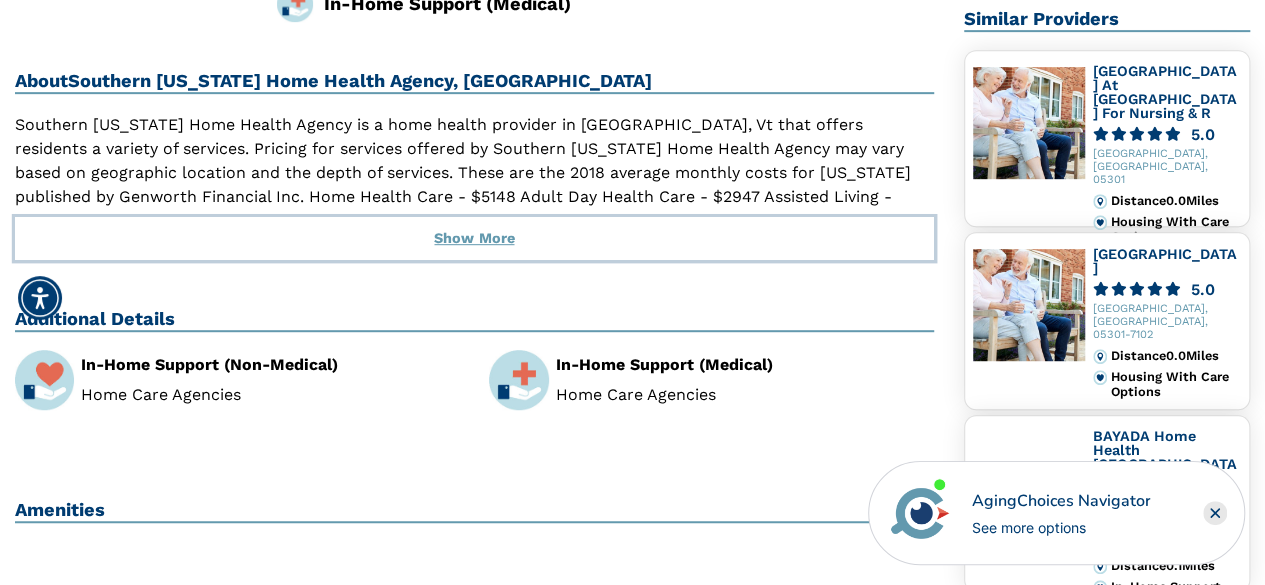 click on "Show More" at bounding box center (474, 239) 